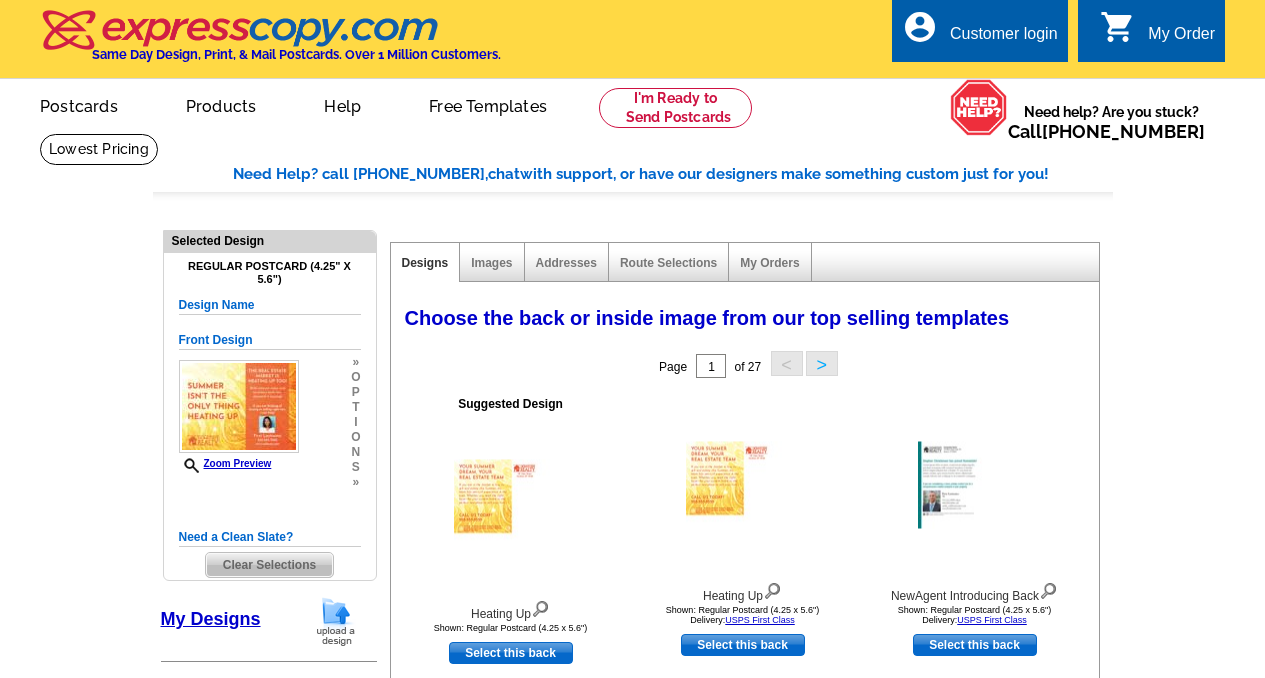 select on "785" 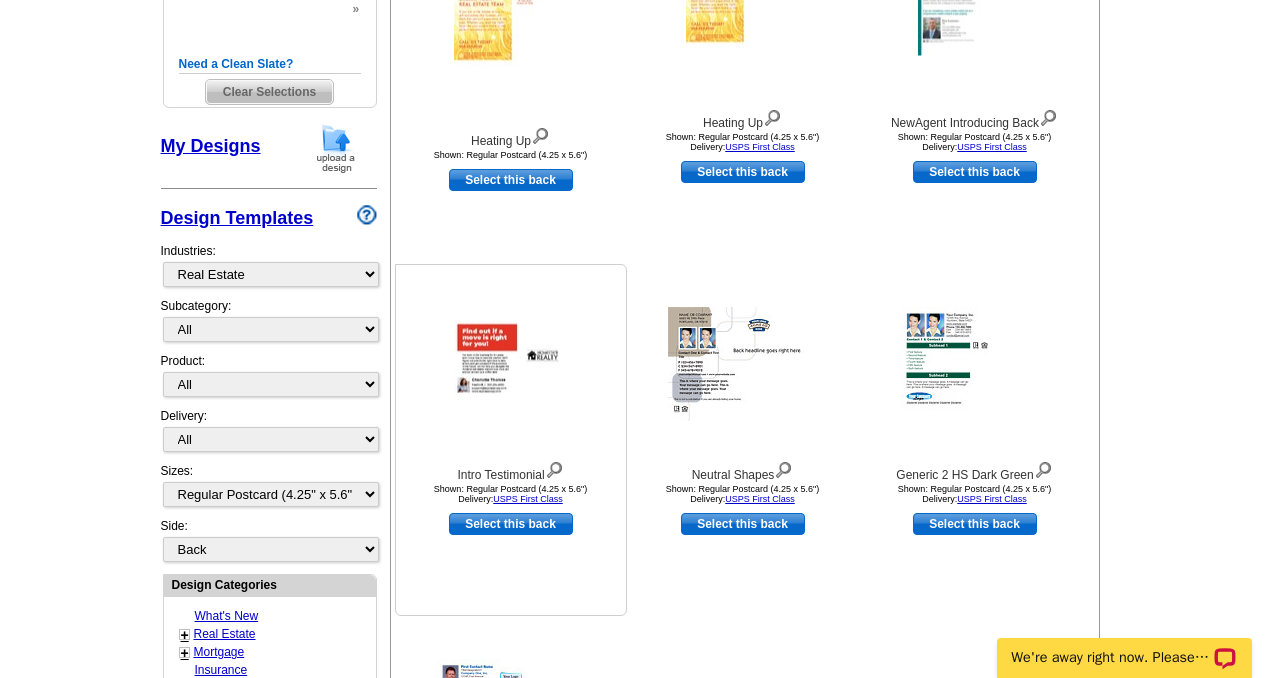 scroll, scrollTop: 0, scrollLeft: 0, axis: both 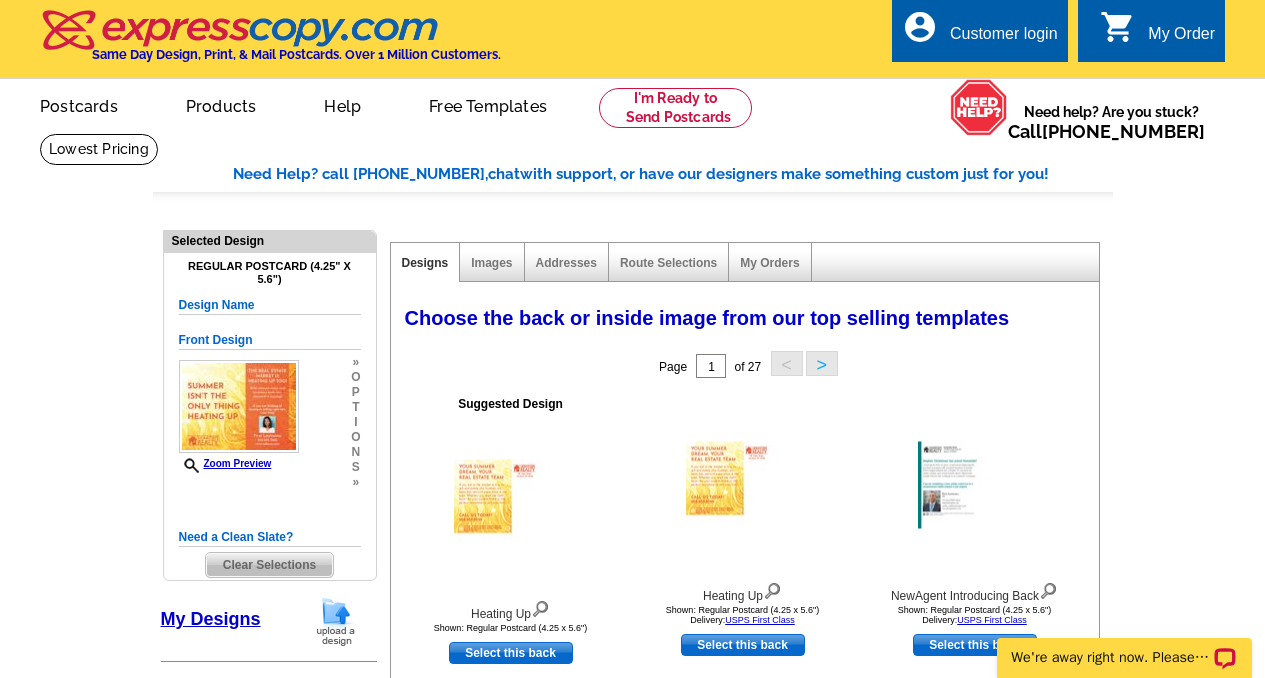 click on "Customer login" at bounding box center [1004, 39] 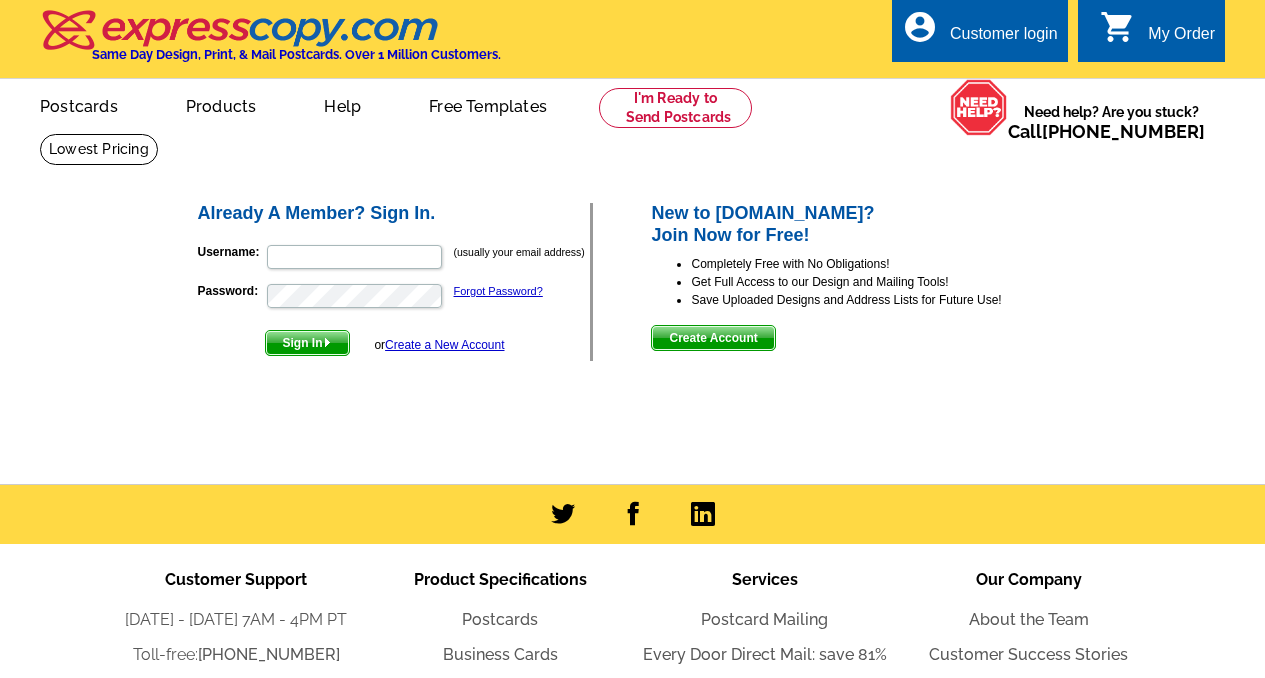 scroll, scrollTop: 0, scrollLeft: 0, axis: both 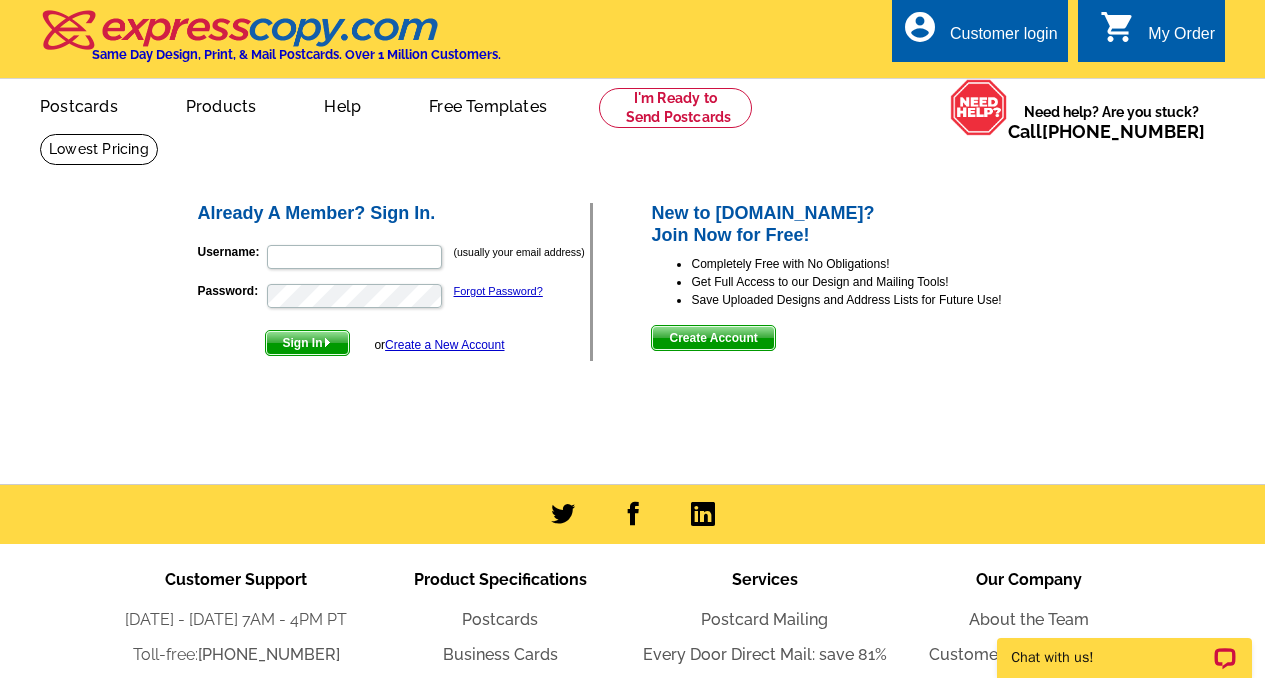 click on "Create a New Account" at bounding box center [444, 345] 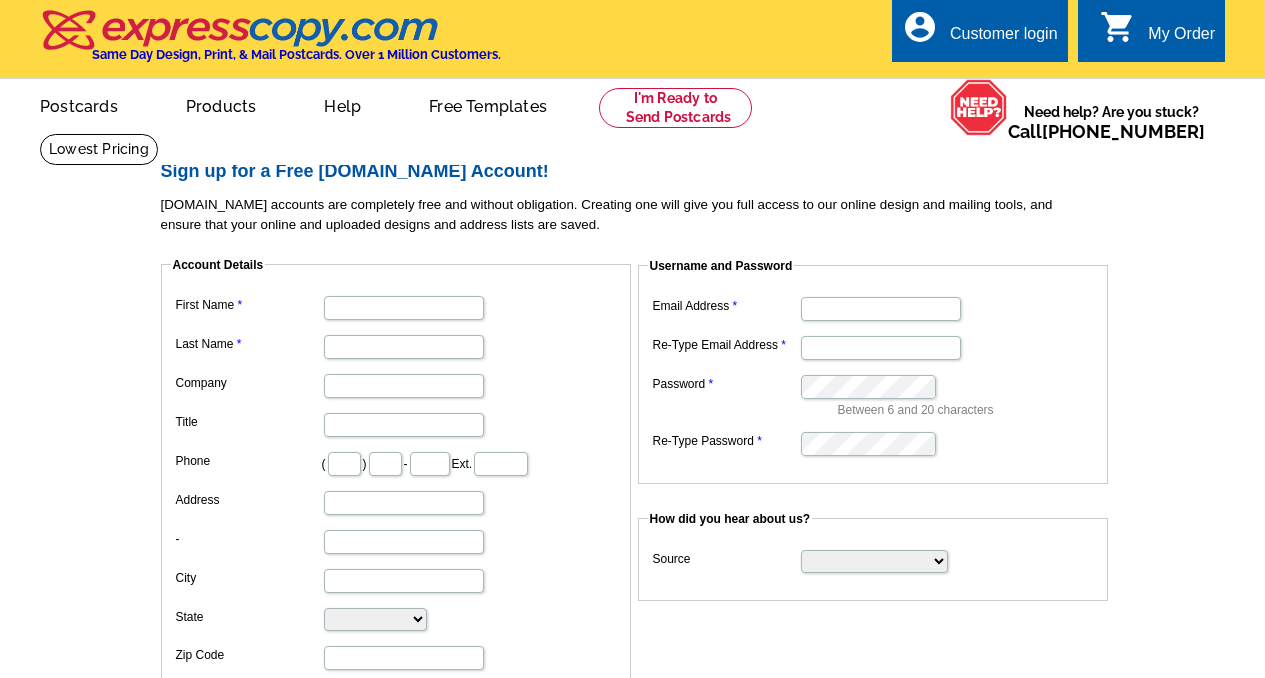 scroll, scrollTop: 0, scrollLeft: 0, axis: both 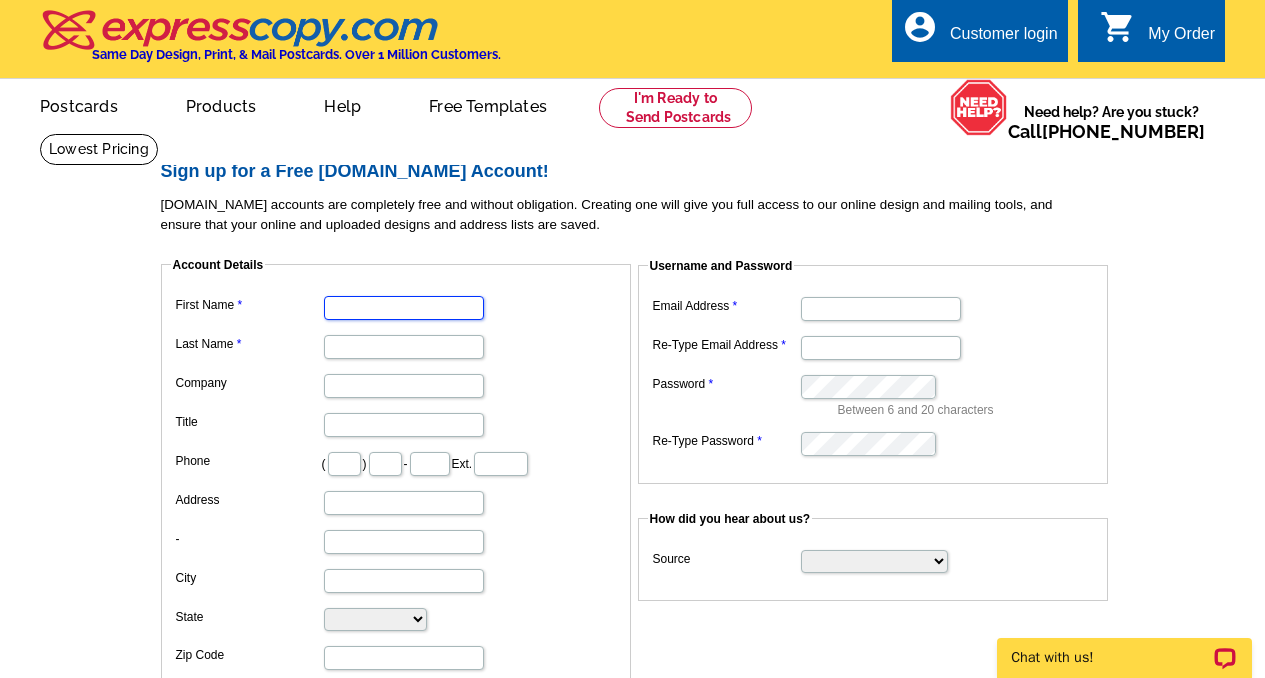 click on "First Name" at bounding box center [404, 308] 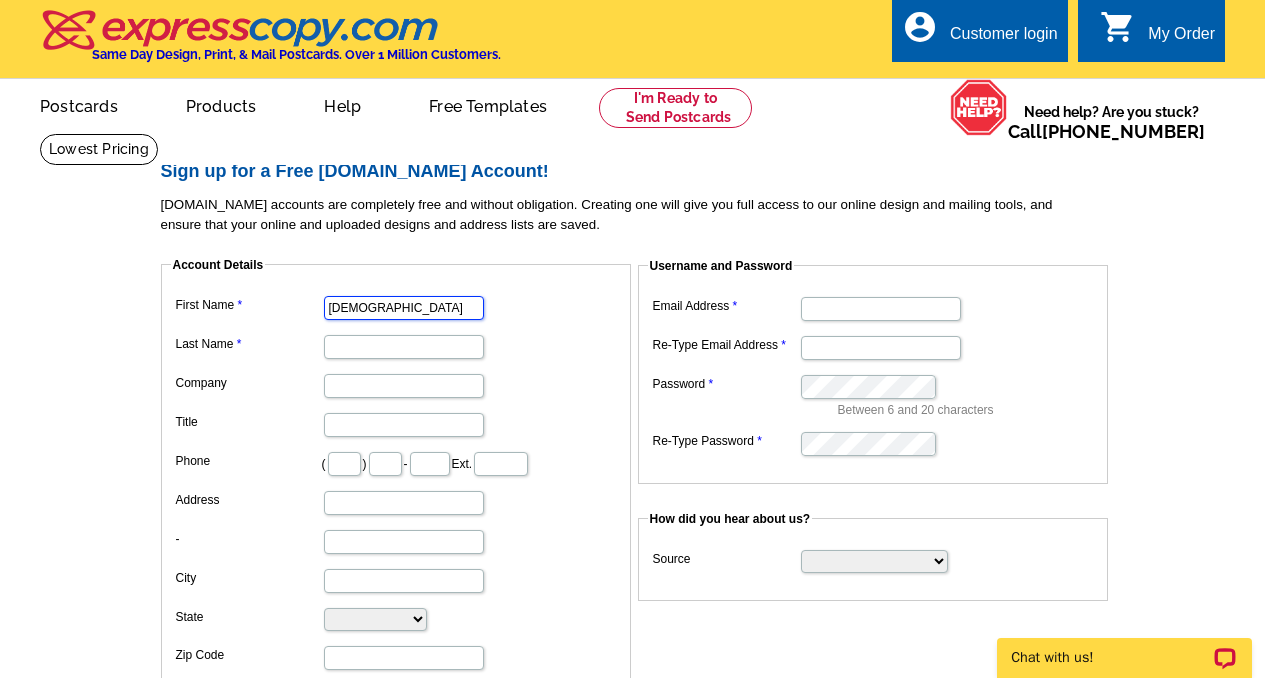type on "Mendoza" 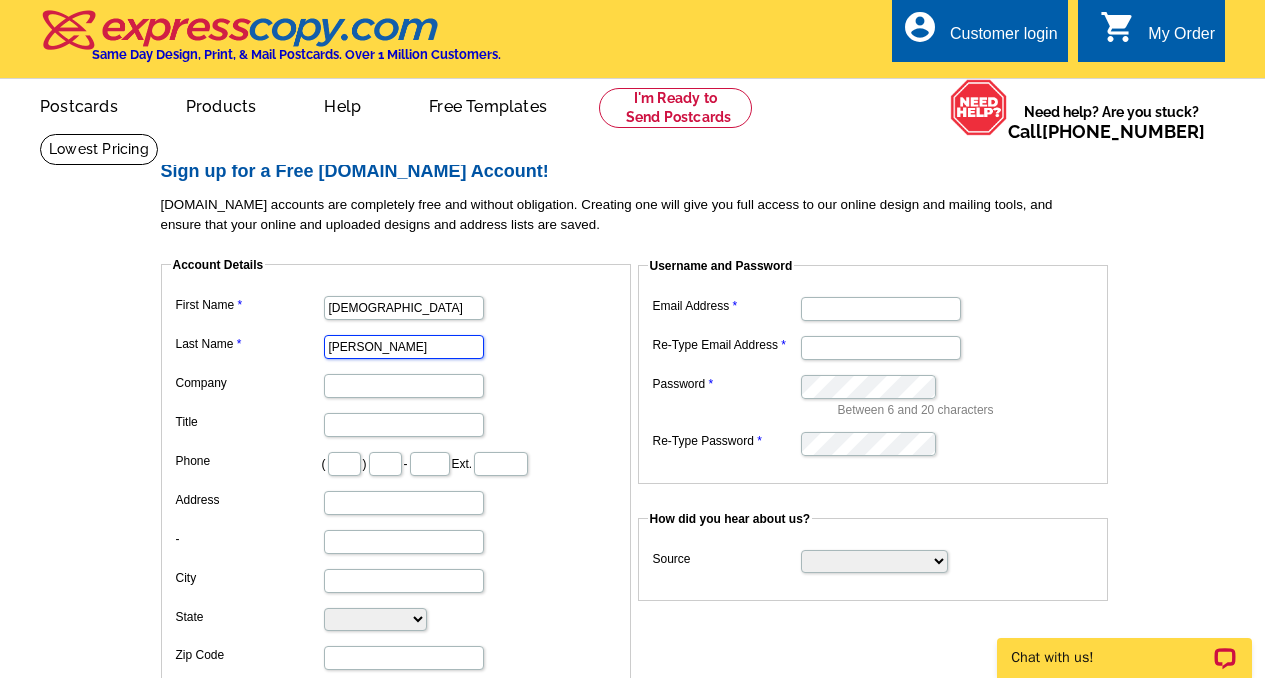 type on "KELLER WILLIAMS® METROPOLITAN" 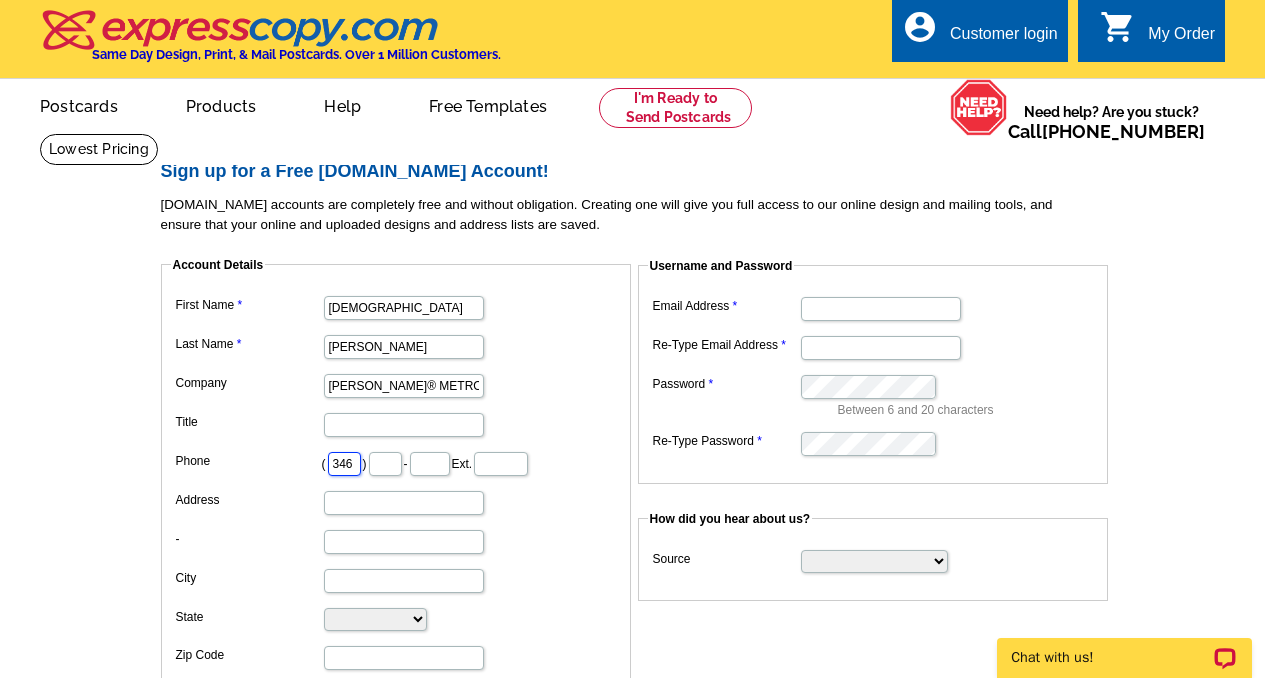 type on "234" 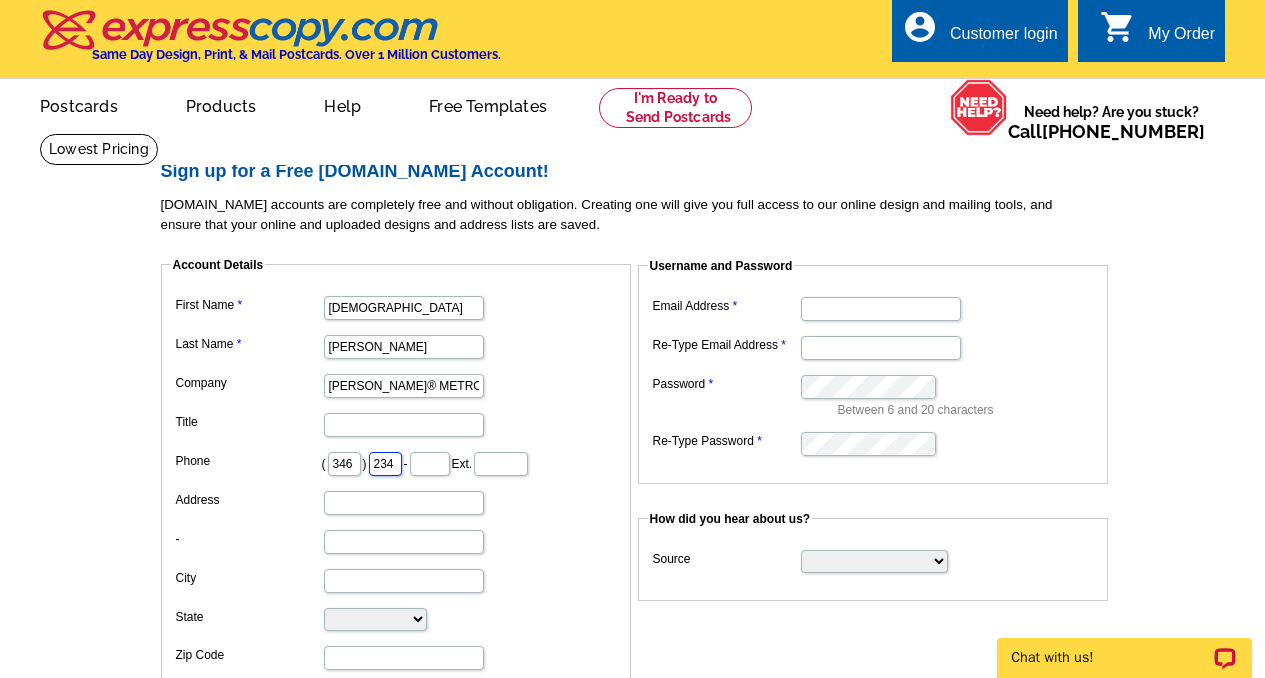 type on "2902" 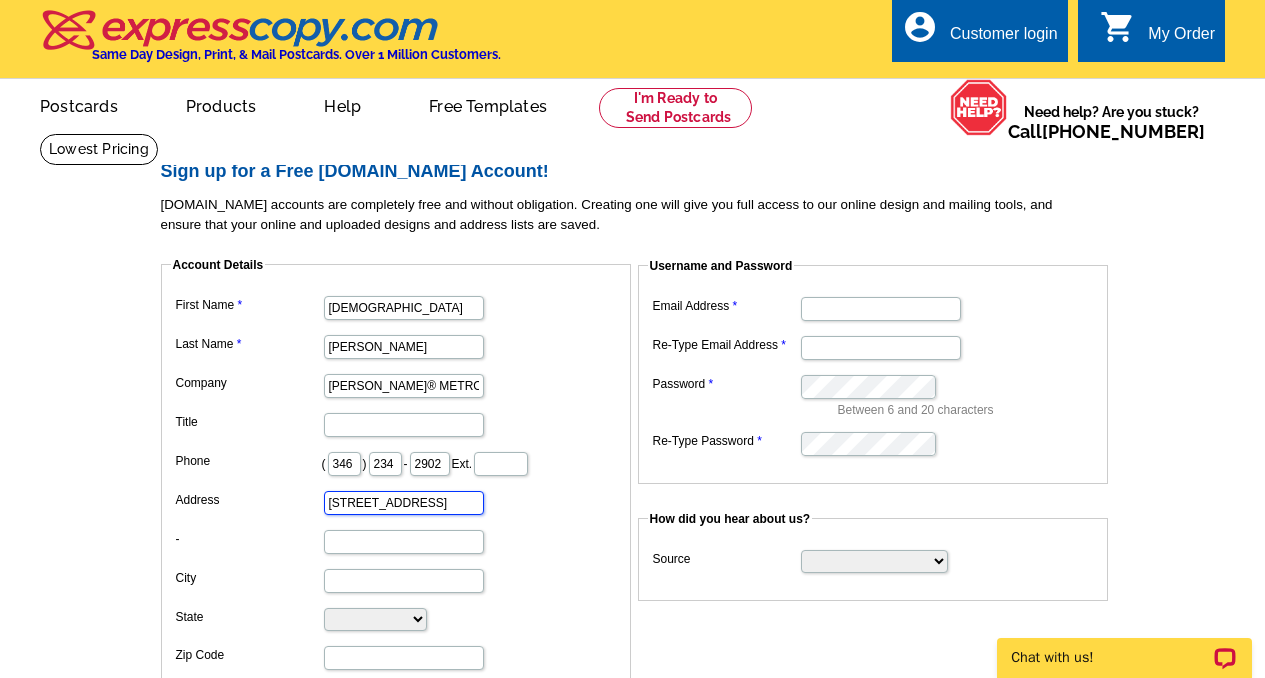 type on "KATY" 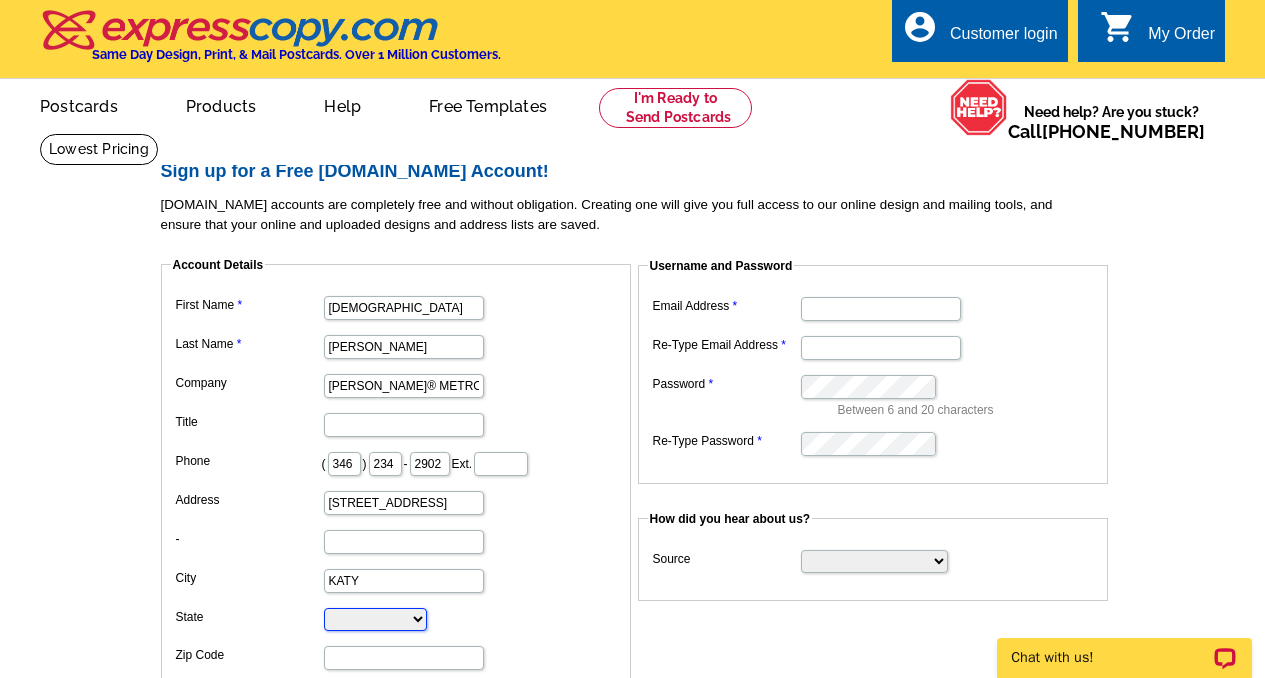 select on "TX" 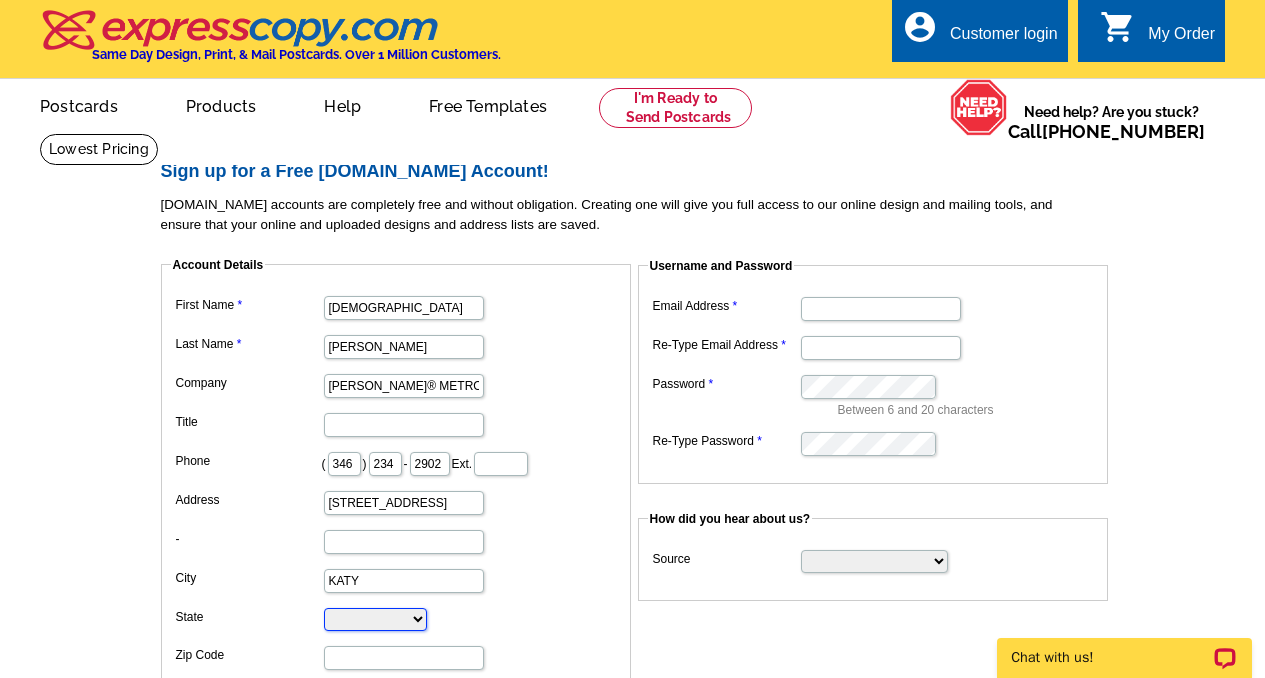 type on "77449-5892" 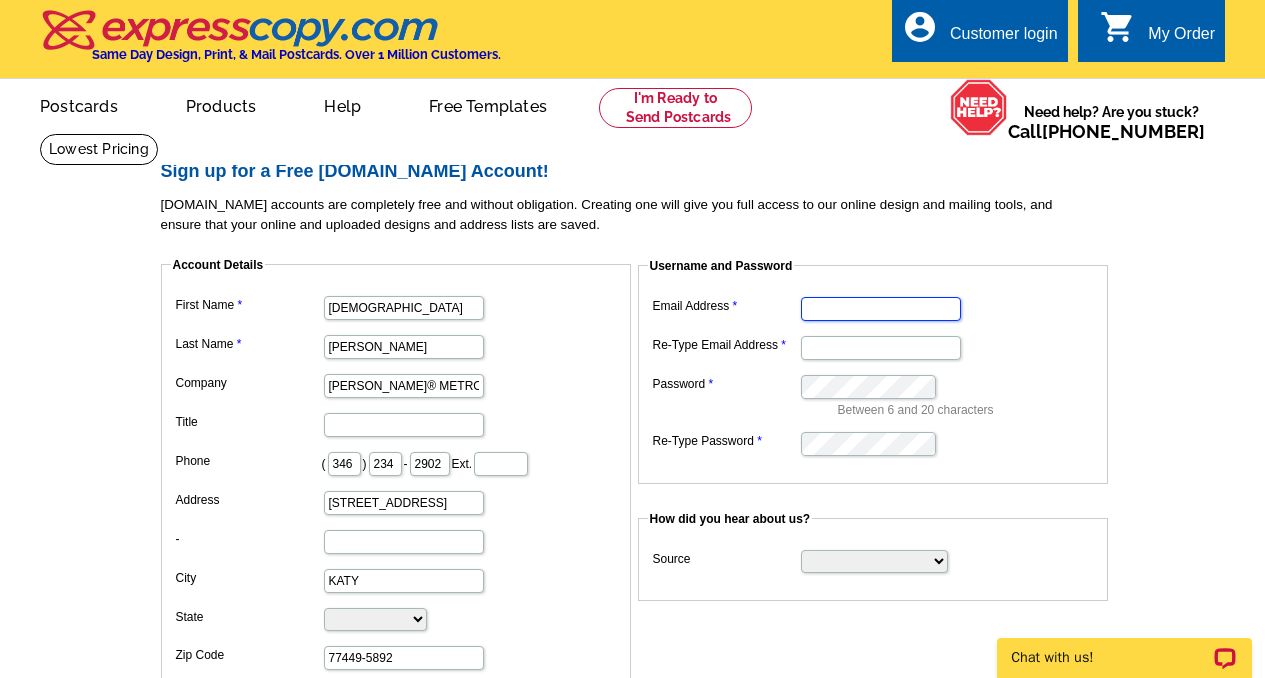 type on "januaryrea2552@yahoo.com" 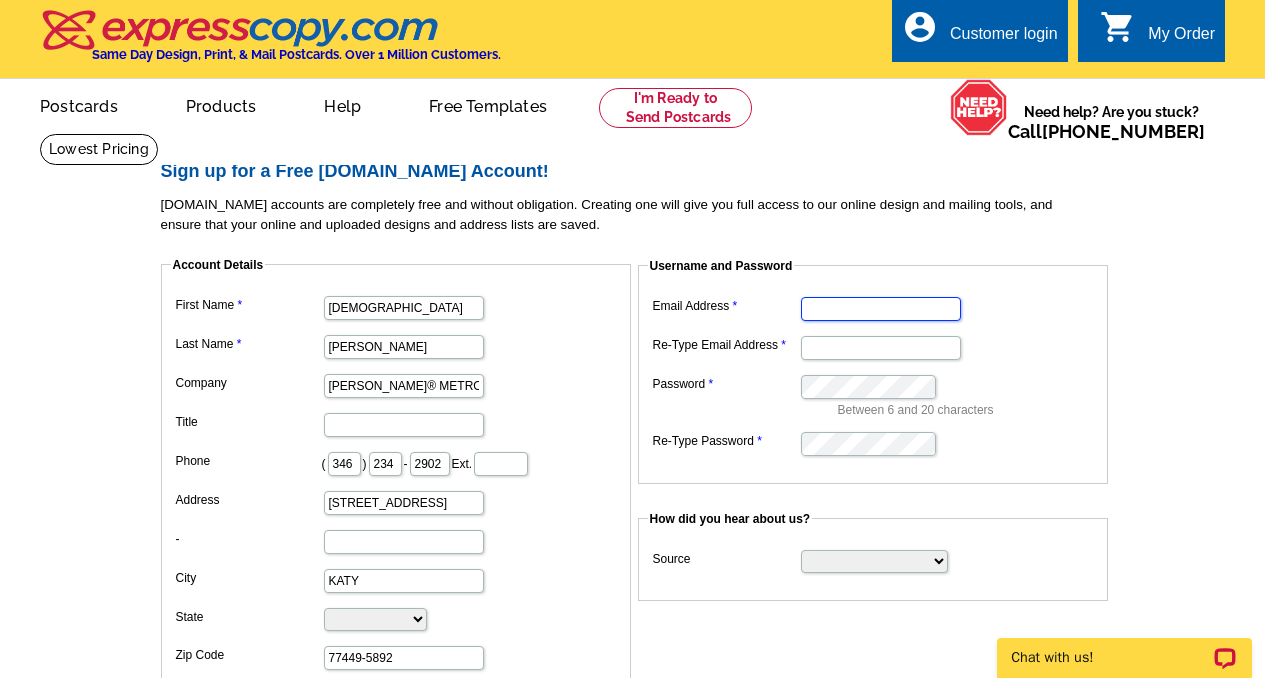 type on "januaryrea2552@yahoo.com" 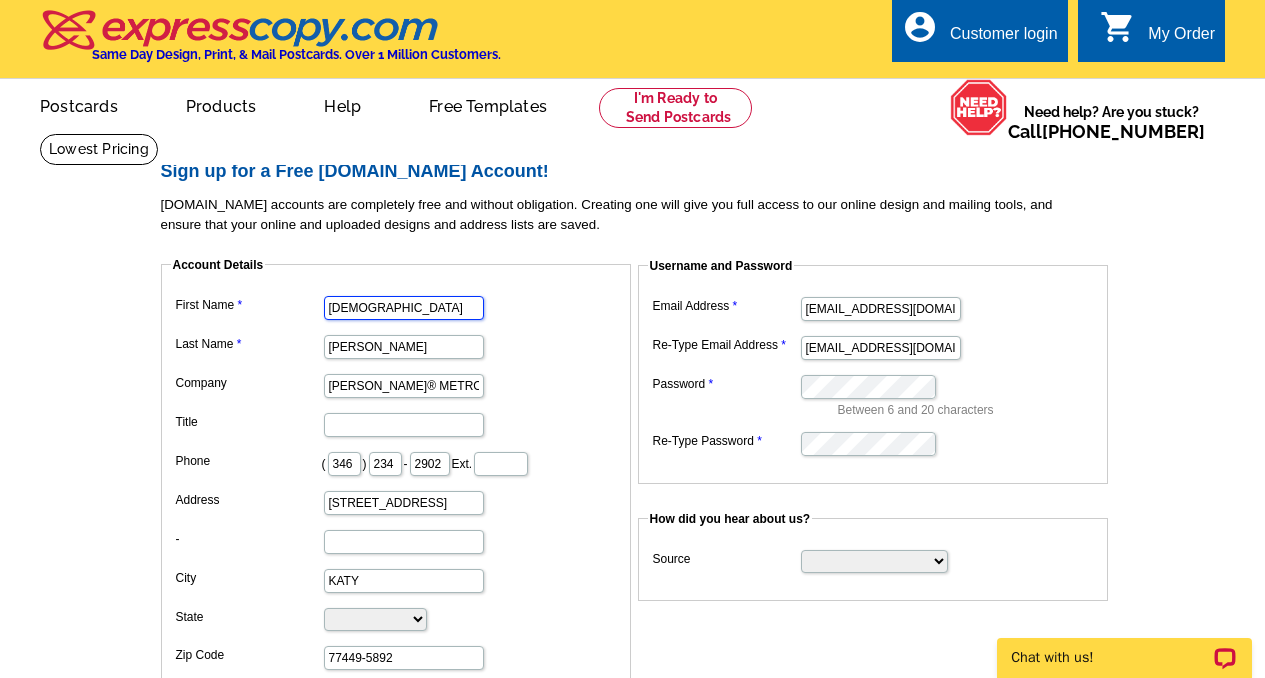 scroll, scrollTop: 0, scrollLeft: 0, axis: both 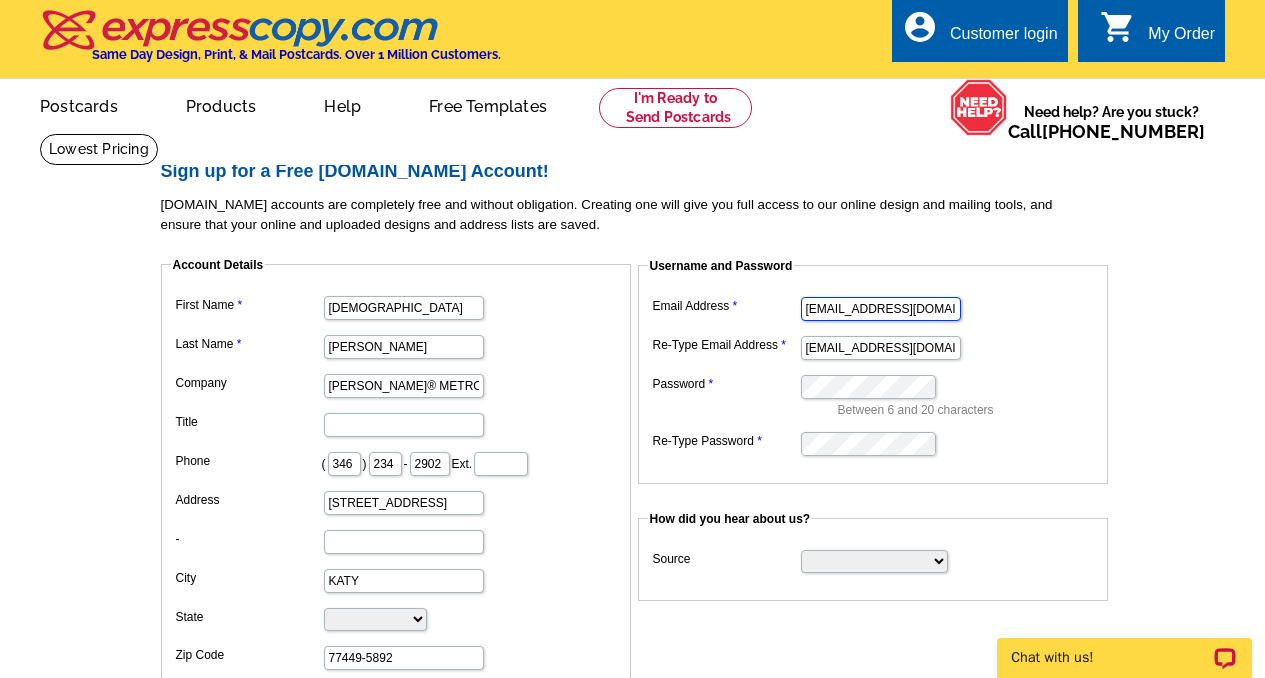 click on "januaryrea2552@yahoo.com" at bounding box center [881, 309] 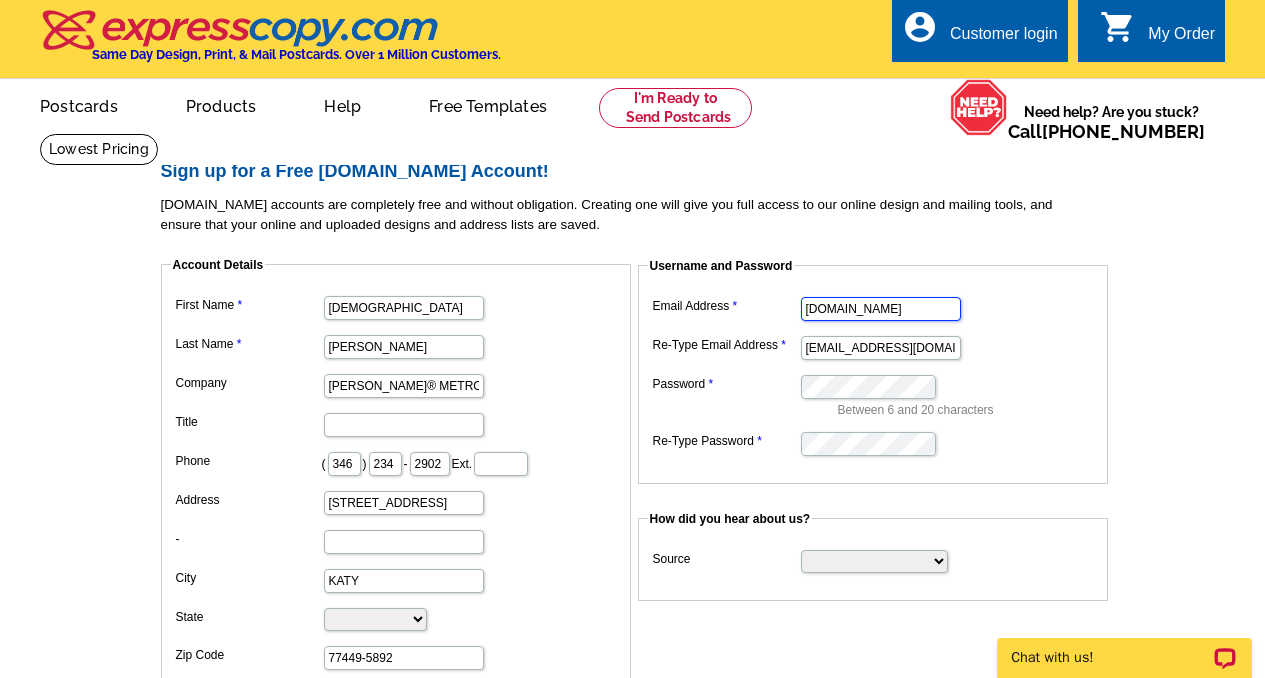 type on "o.com" 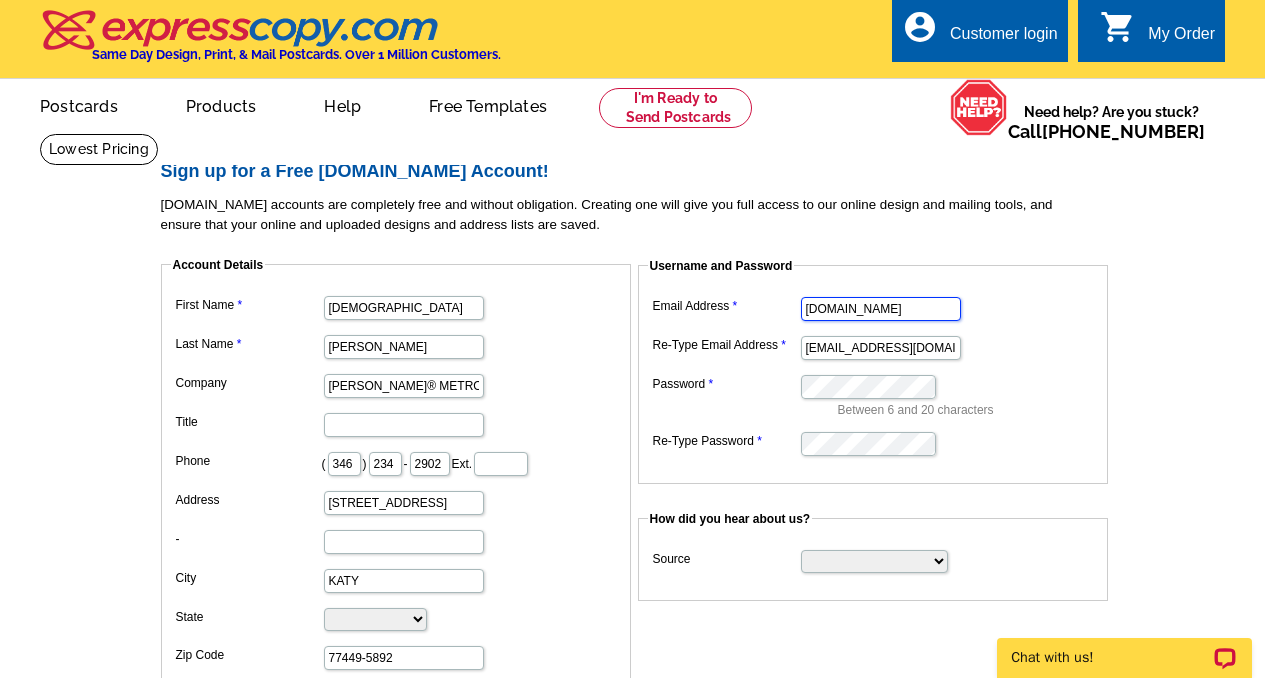 drag, startPoint x: 810, startPoint y: 309, endPoint x: 761, endPoint y: 311, distance: 49.0408 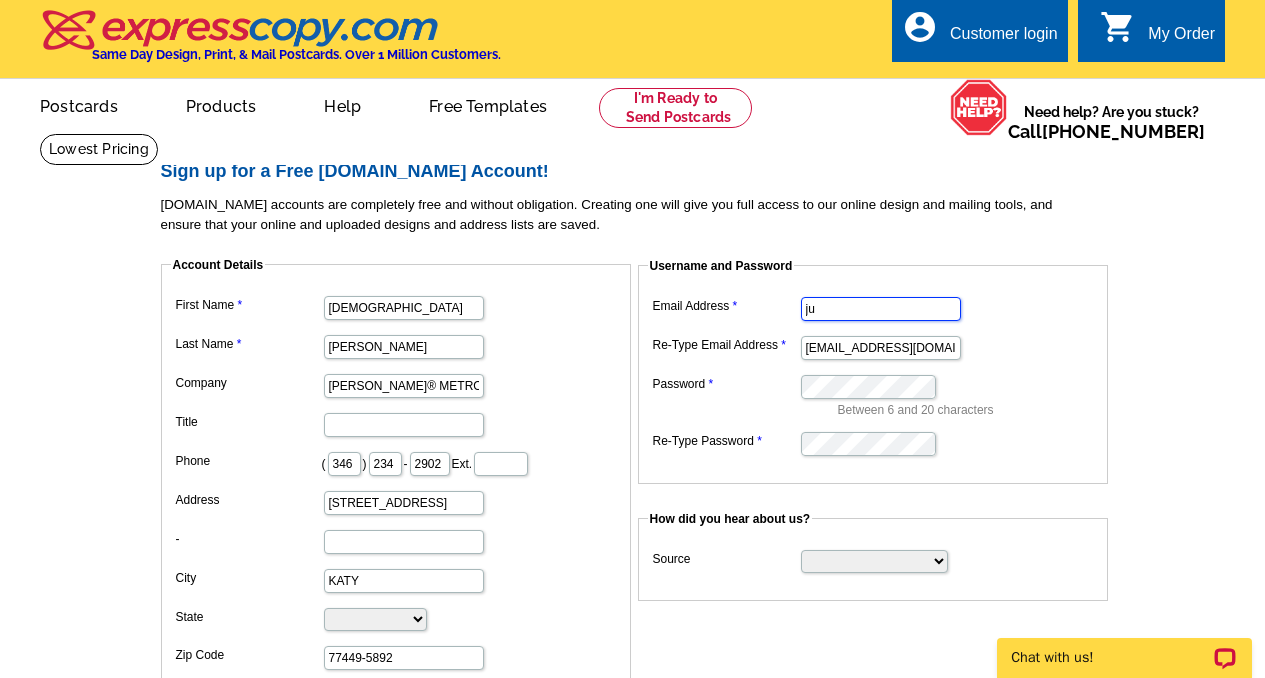 type on "jureamendoza@kw.com" 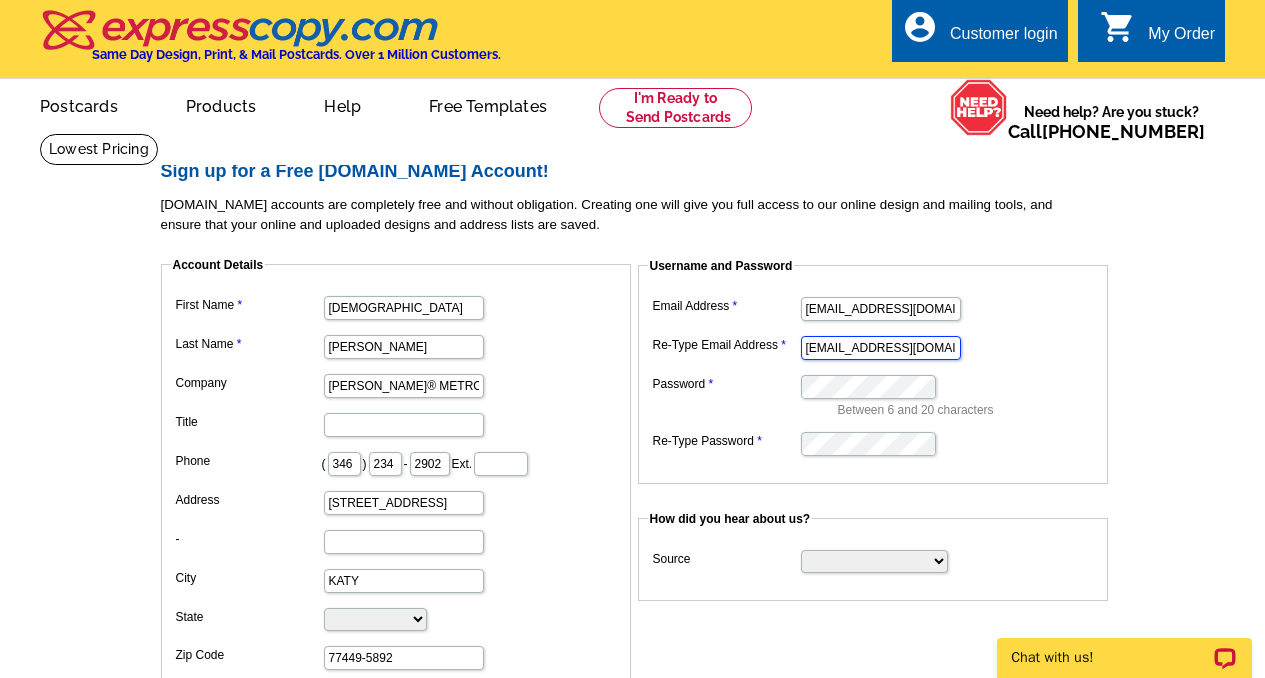 click on "januaryrea2552@yahoo.com" at bounding box center (881, 348) 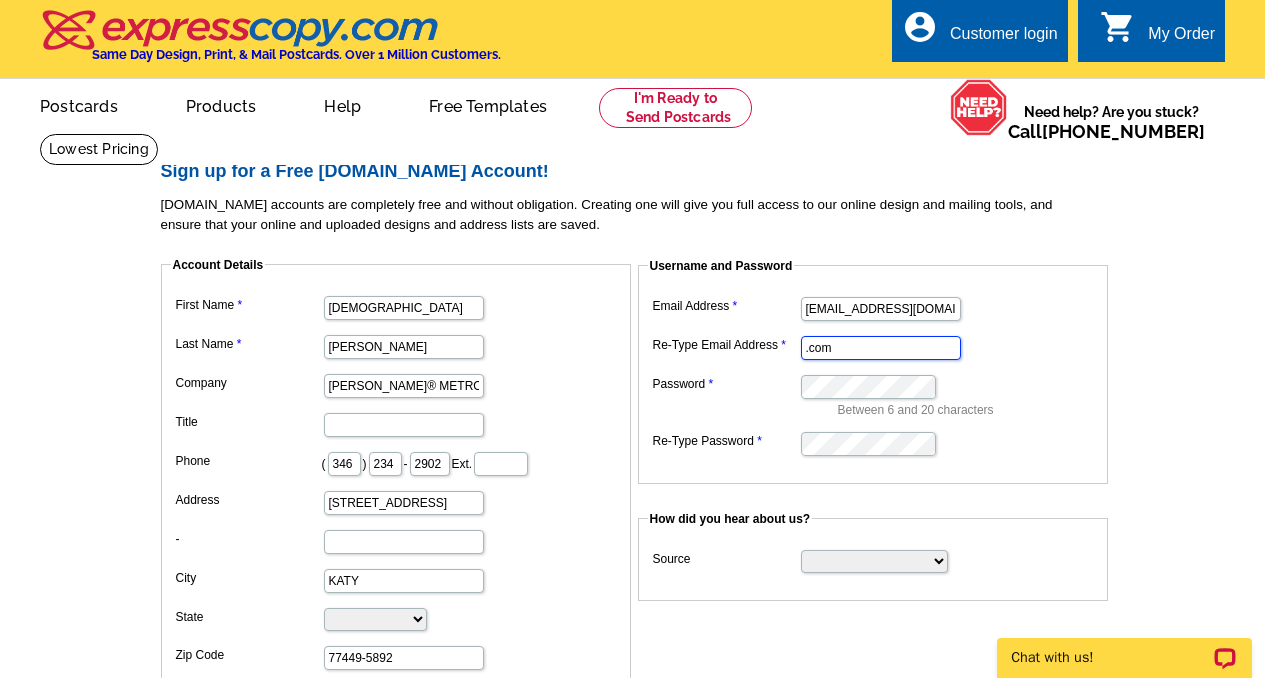 drag, startPoint x: 825, startPoint y: 353, endPoint x: 790, endPoint y: 350, distance: 35.128338 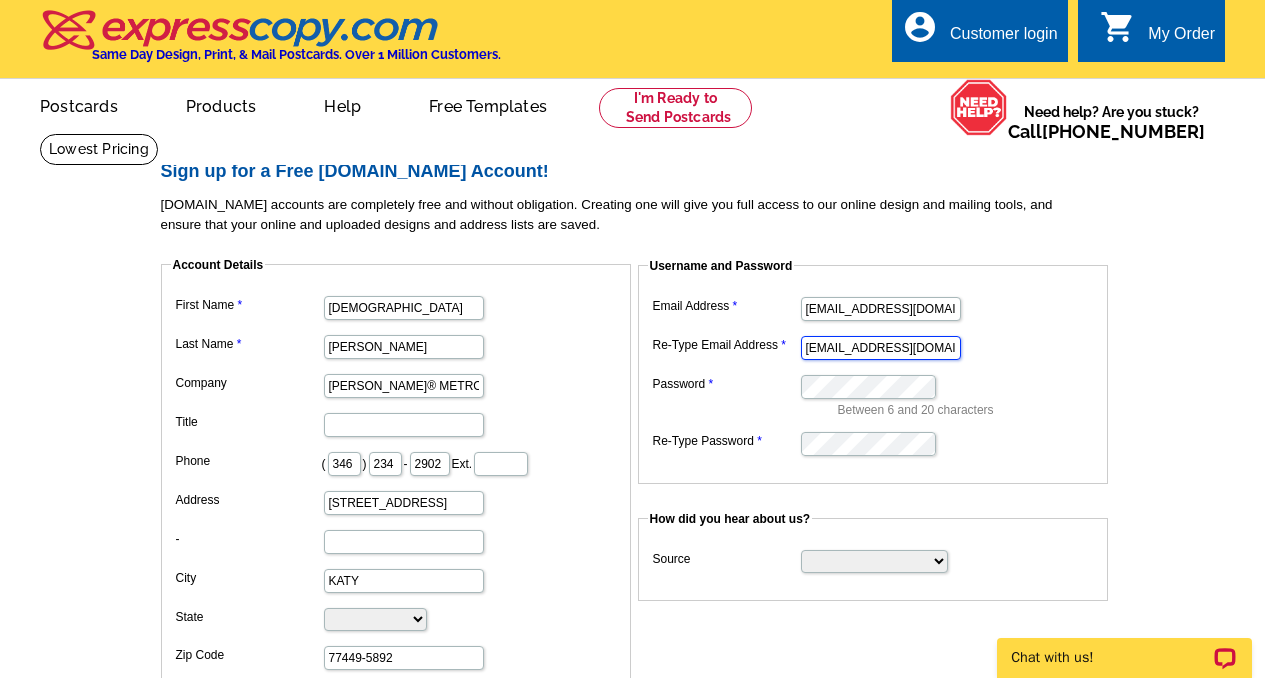 scroll, scrollTop: 0, scrollLeft: 3, axis: horizontal 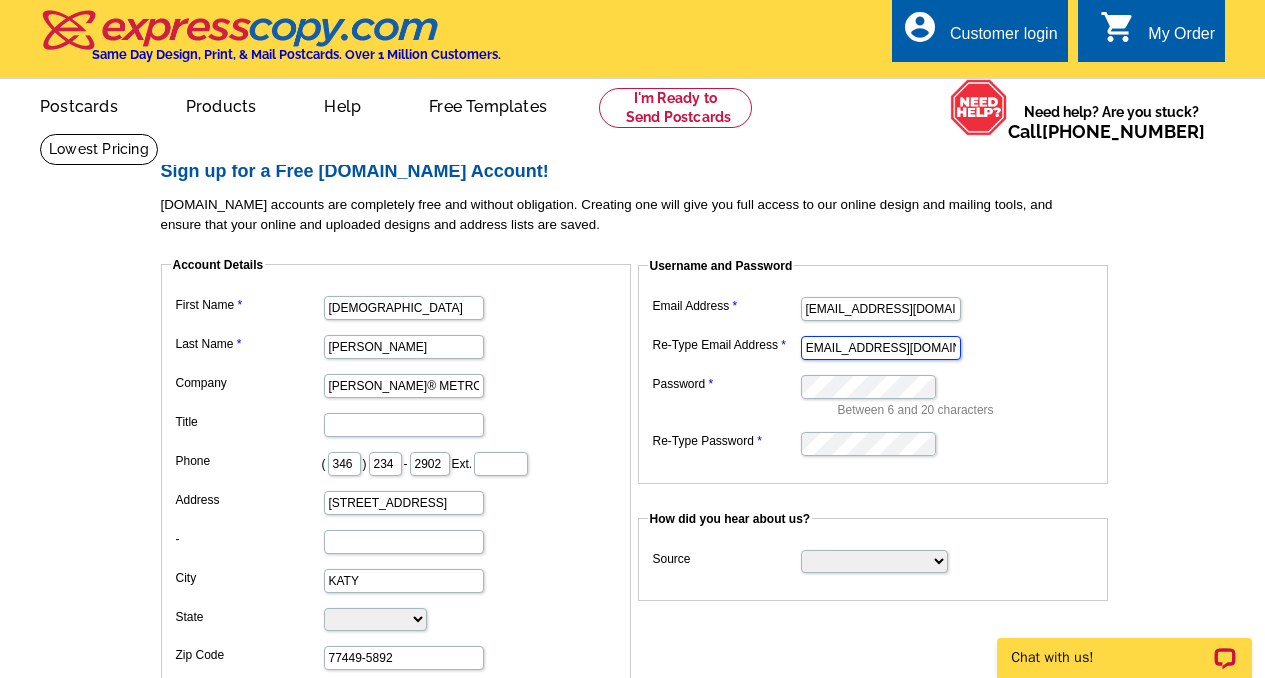 type on "jureamendoza@kw.com" 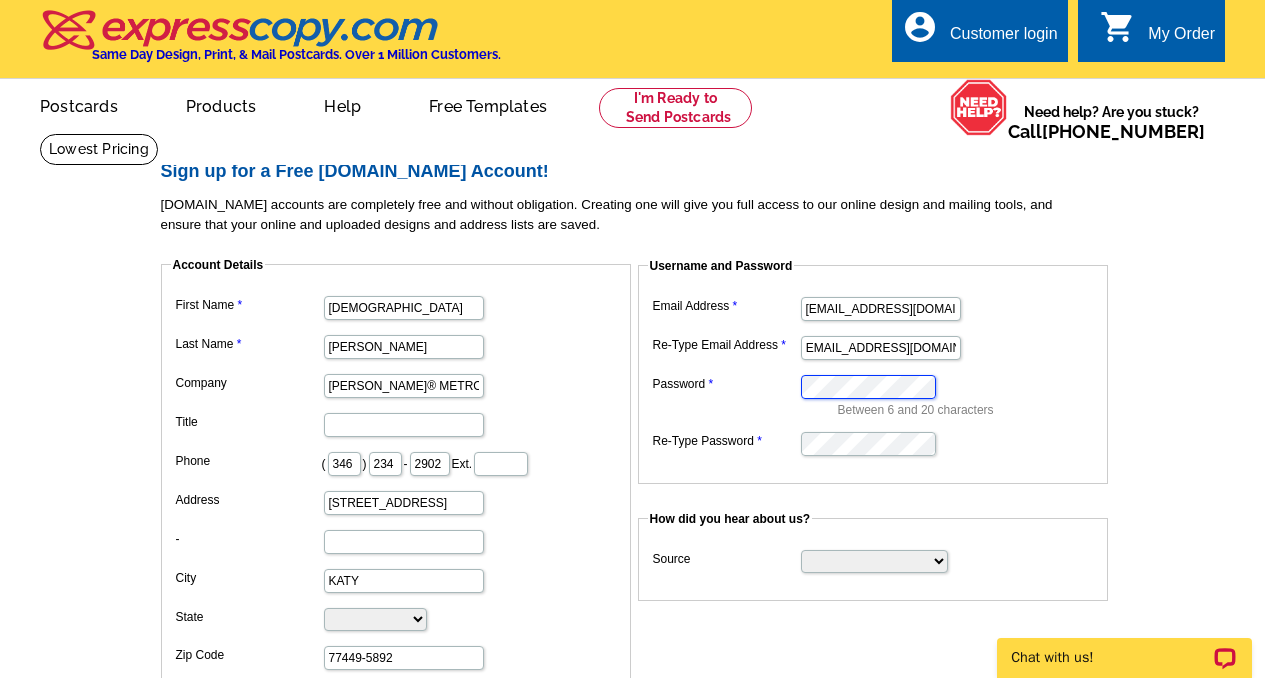 scroll, scrollTop: 0, scrollLeft: 0, axis: both 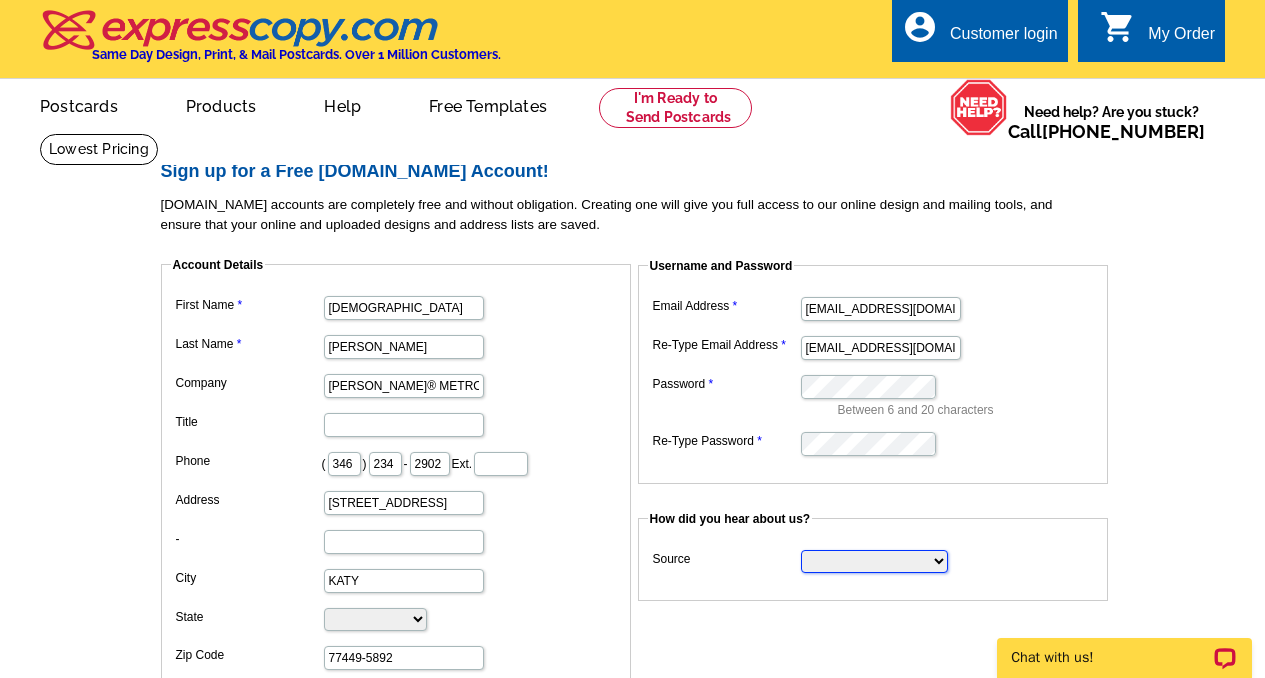click on "Search Engine
Television Ad
Direct Mail Postcard
Email
Referred by a friend
Other" at bounding box center (874, 561) 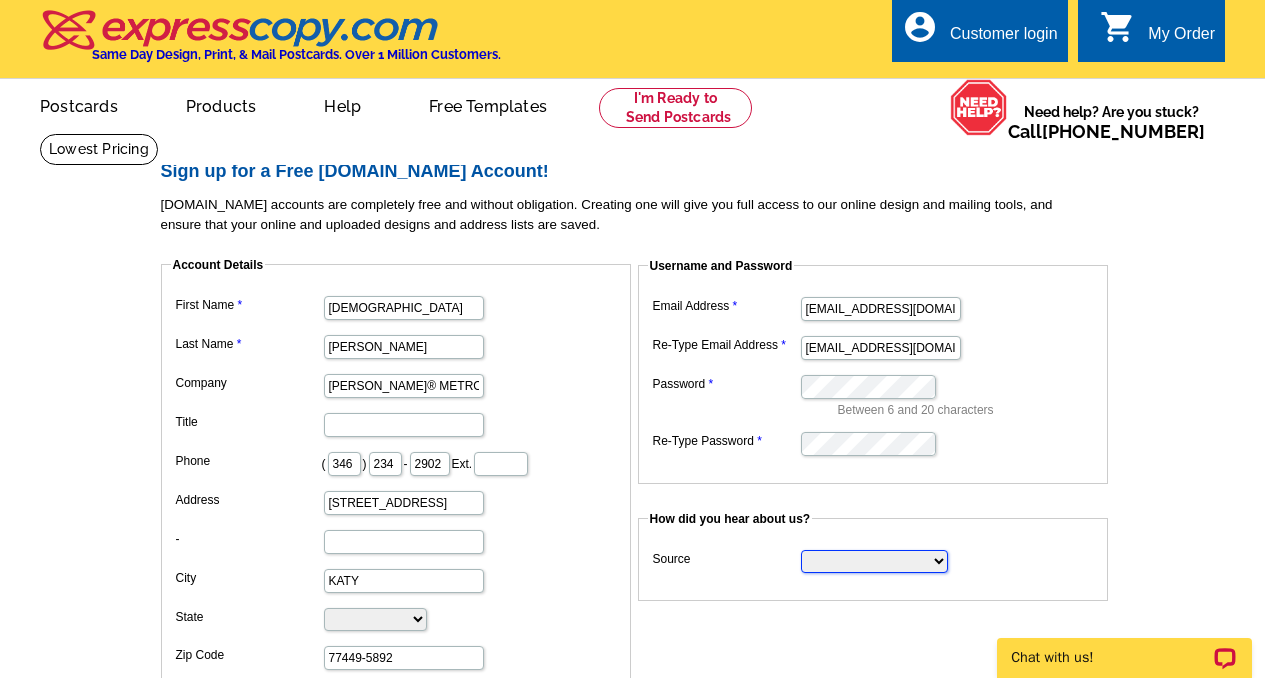 select on "other" 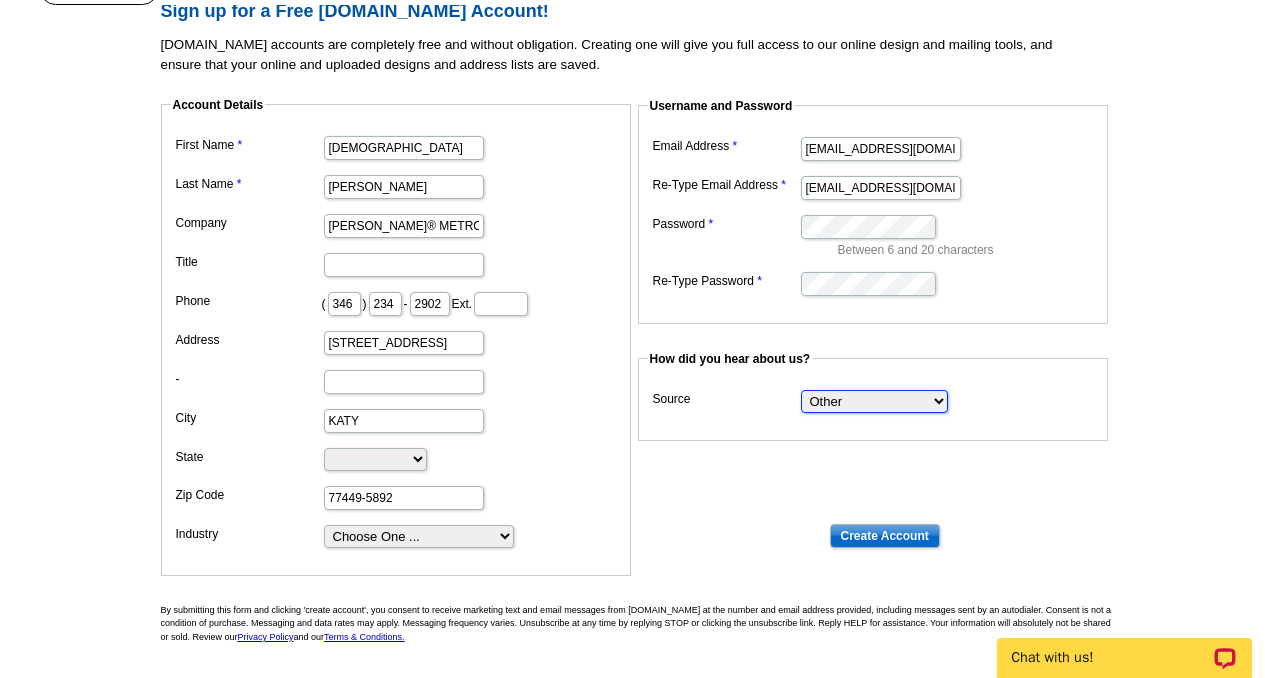 scroll, scrollTop: 202, scrollLeft: 0, axis: vertical 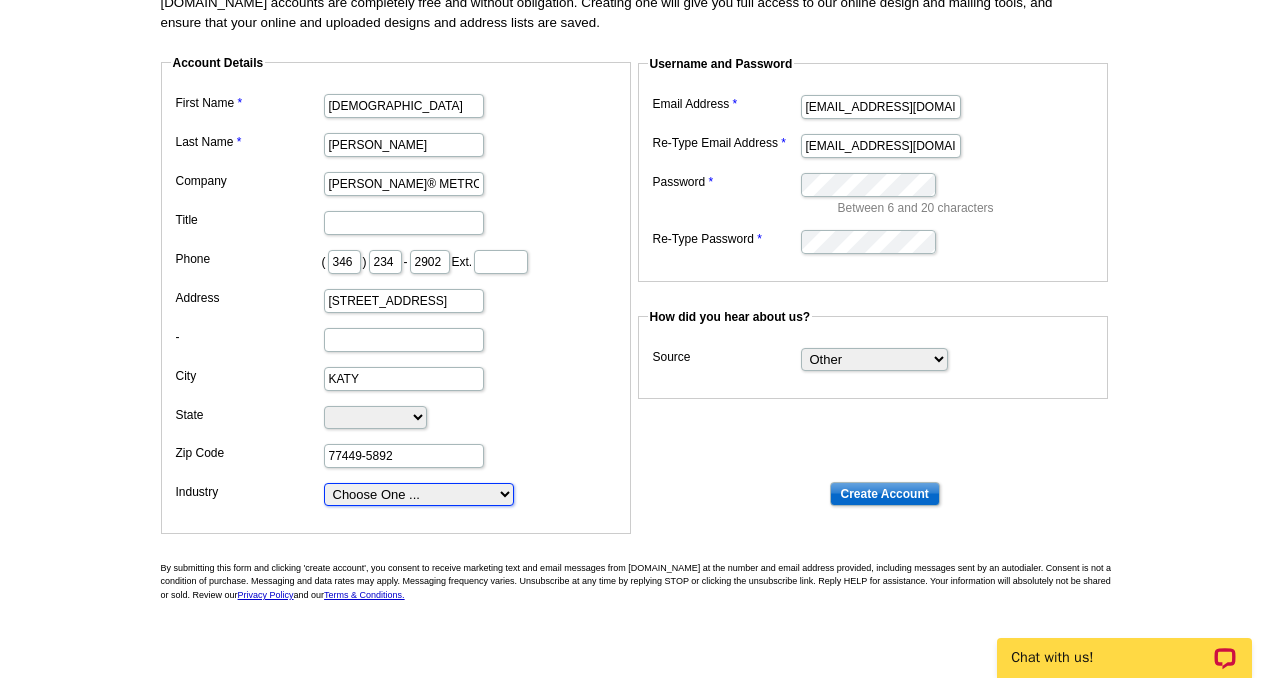 click on "Choose One ...
Residential Real Estate
Accounting
Agriculture
Architecture
Arts
Automotive
Business Services
Career Development/Training
Carpet Cleaning
Chiropractic
Commercial Real Estate
Communications
Computers/Electronics
Construction
Consulting
Daycare/Preschool
Dental
Education
Engineering
Entertainment
Environmental
Event Management
Financial
Fitness/gym
Government
Graphics/Design
Health & Beauty
Healthcare
Home Business
Home Inspection-Appraisal
Home Services
Home Services-Cleaning
Home Services-Exteriors
Home Services-HVAC
Home Services-Interior
Home Services-Interior Design
Home Services-Interiors
Home Services-Painting
Home Services-Plumbing
Human Resources
Insurance
Landscape/Yard
Legal Services
Manufacturing
Medical" at bounding box center [419, 494] 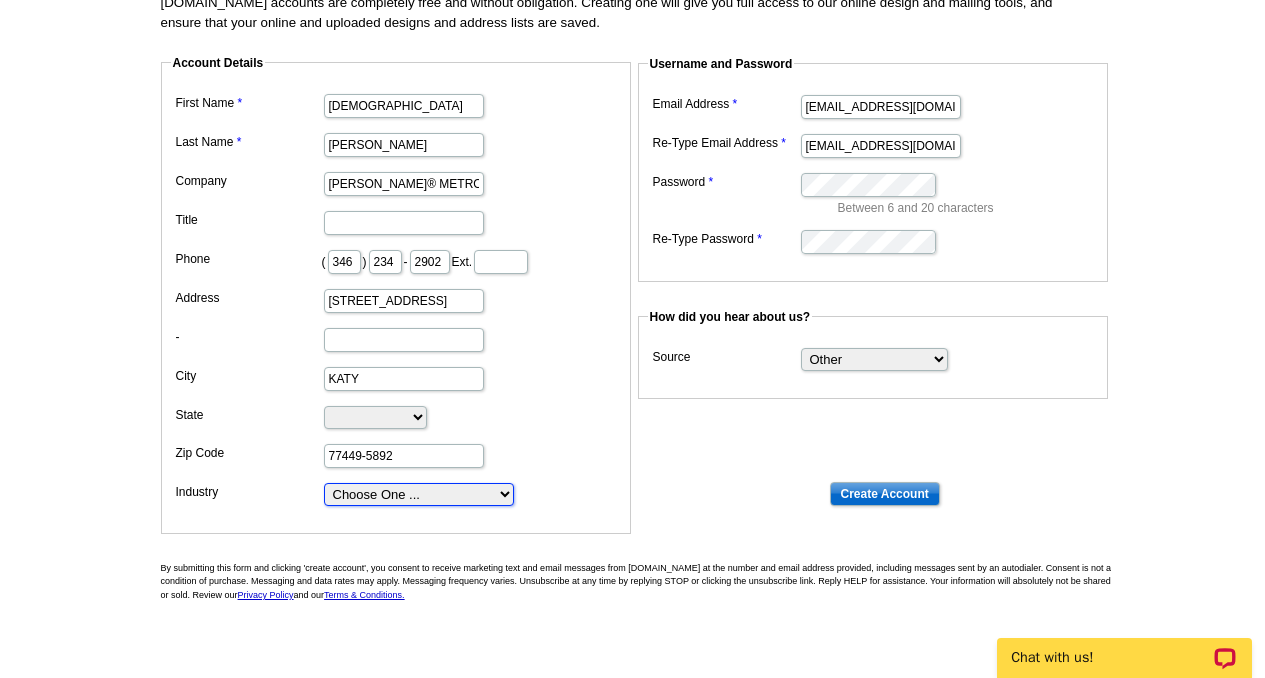 select on "2" 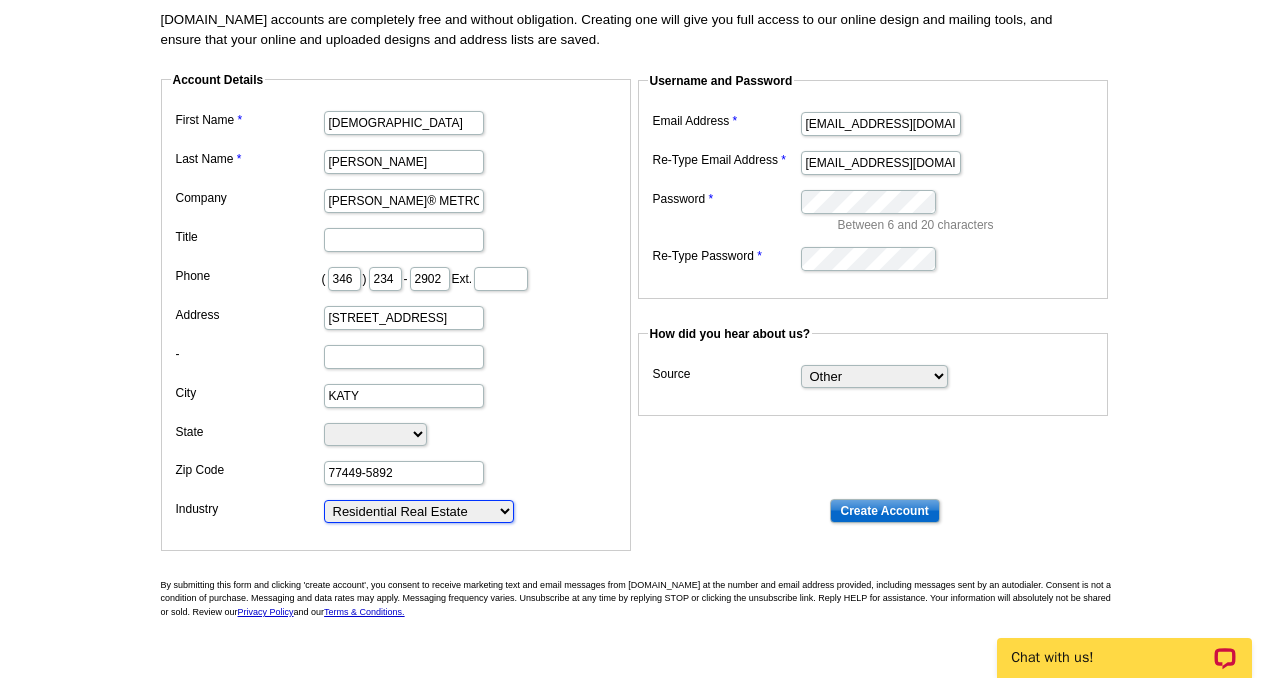 scroll, scrollTop: 184, scrollLeft: 0, axis: vertical 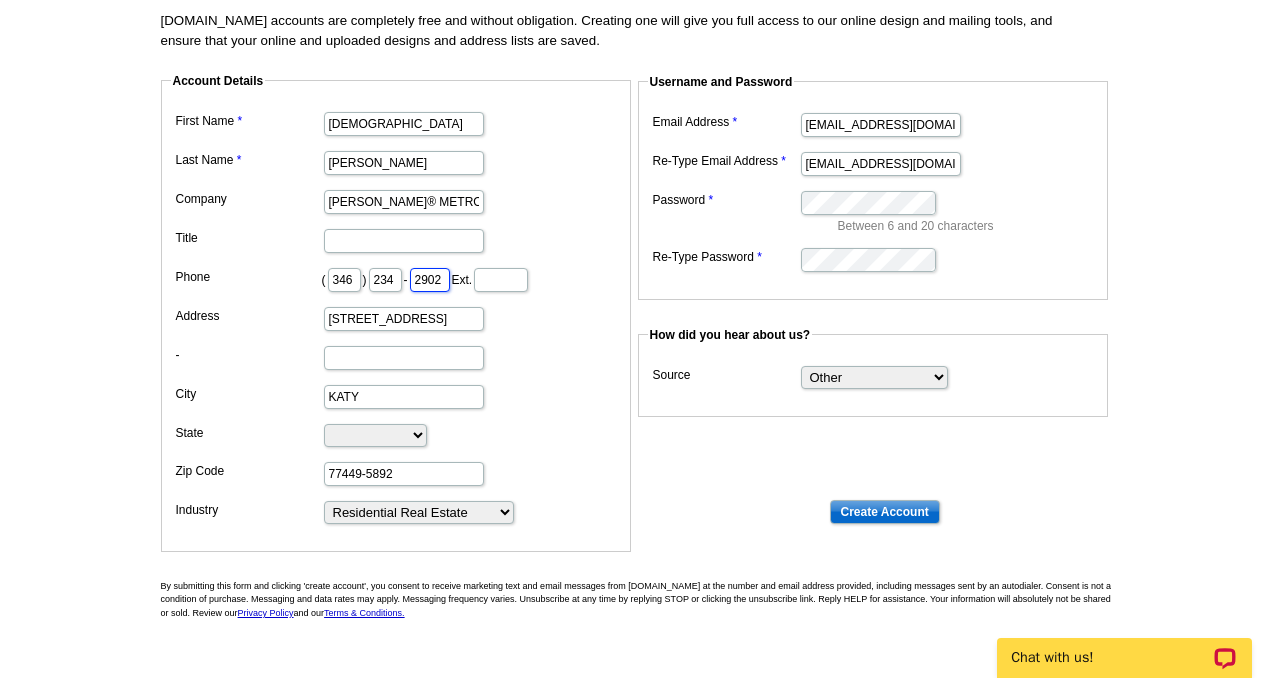 click on "2902" at bounding box center (430, 280) 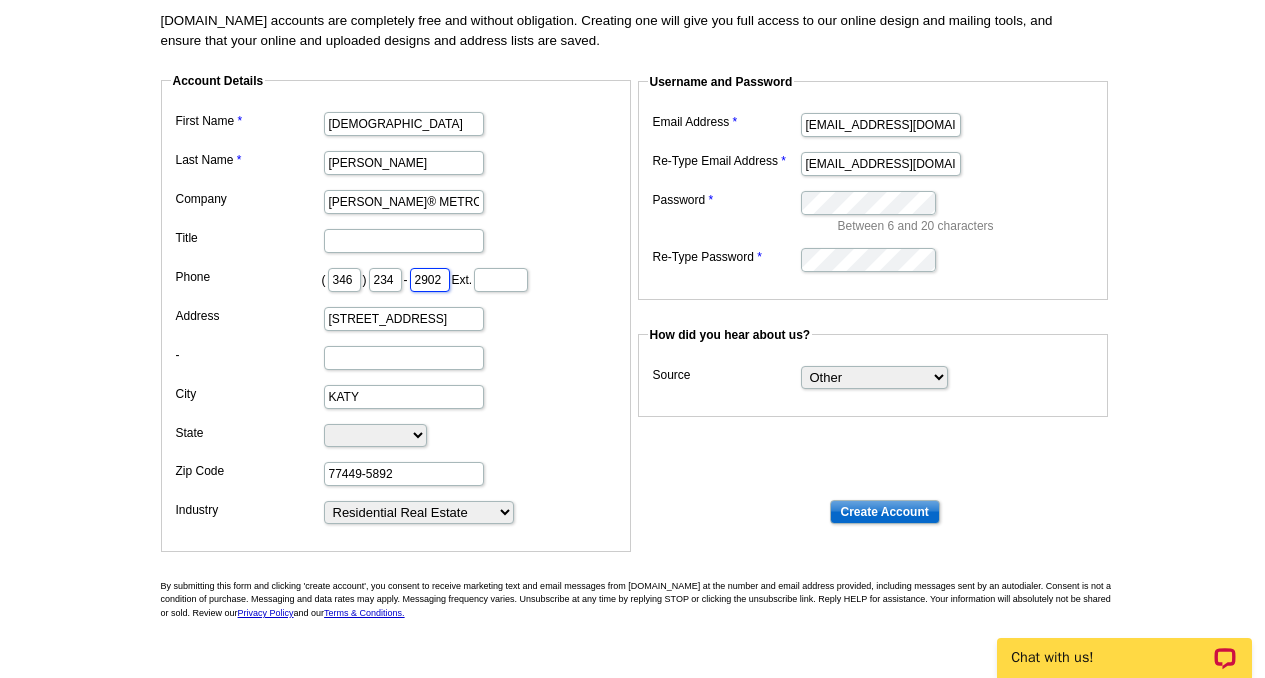 type on "0602" 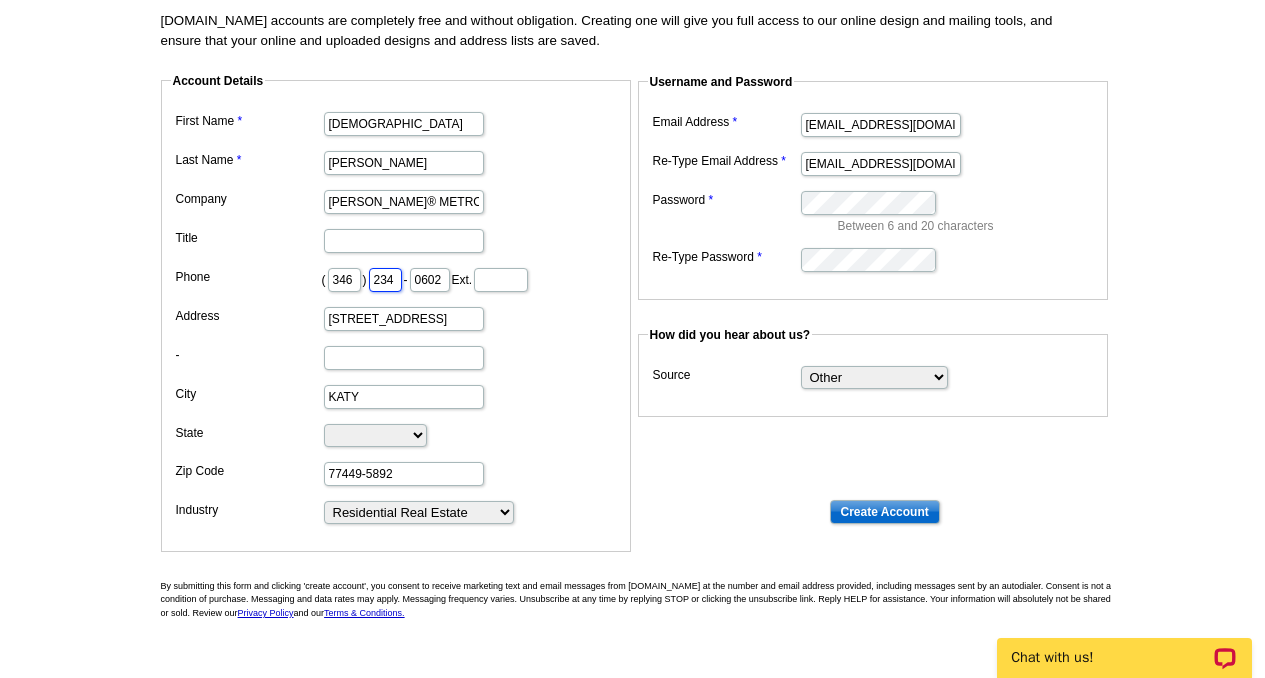 click on "234" at bounding box center (385, 280) 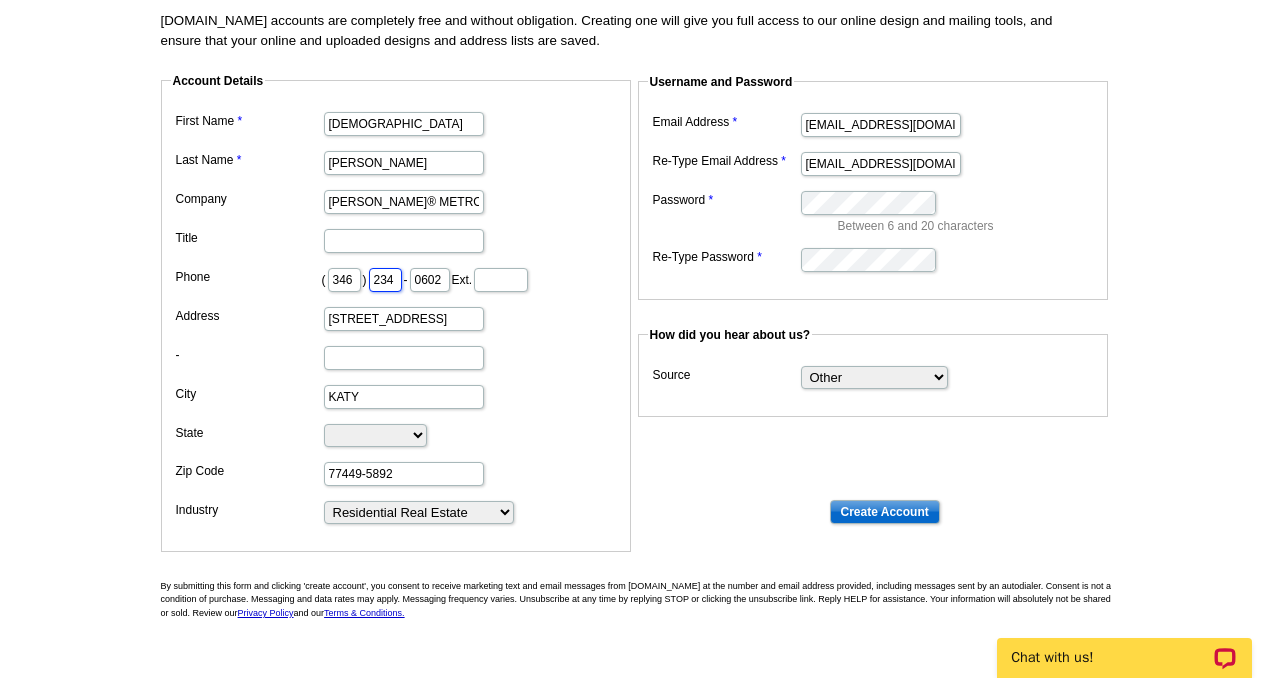 type on "437" 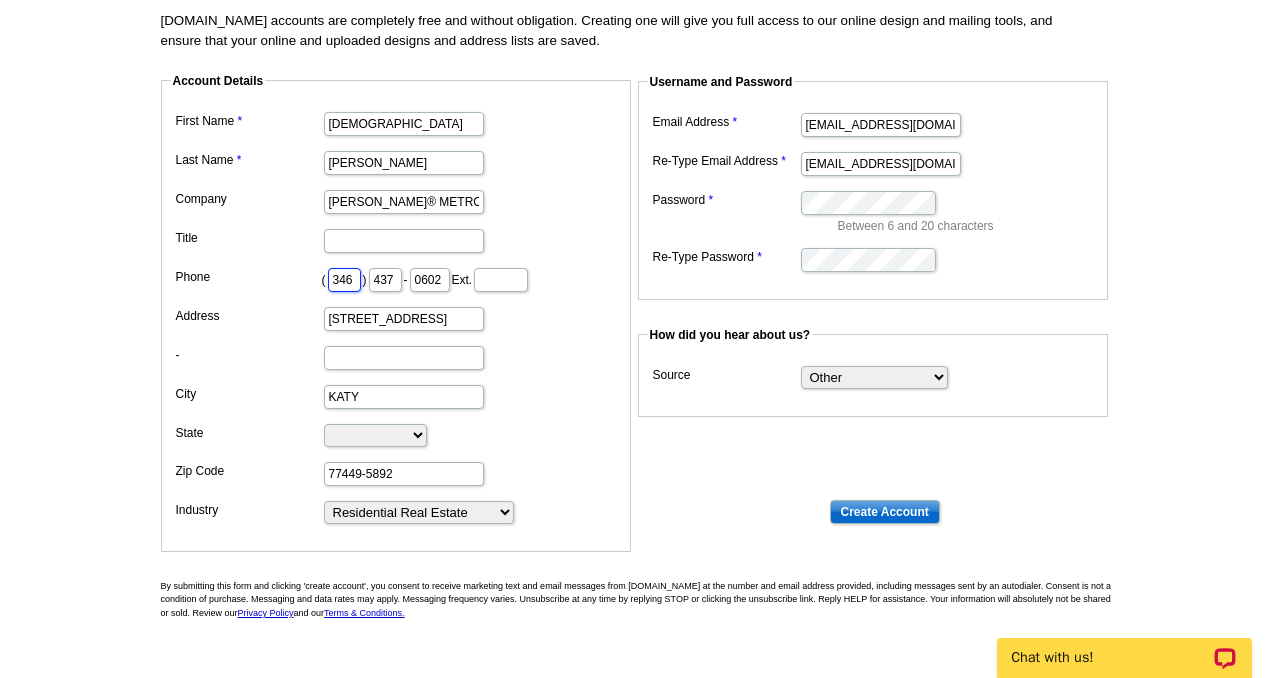 click on "346" at bounding box center (344, 280) 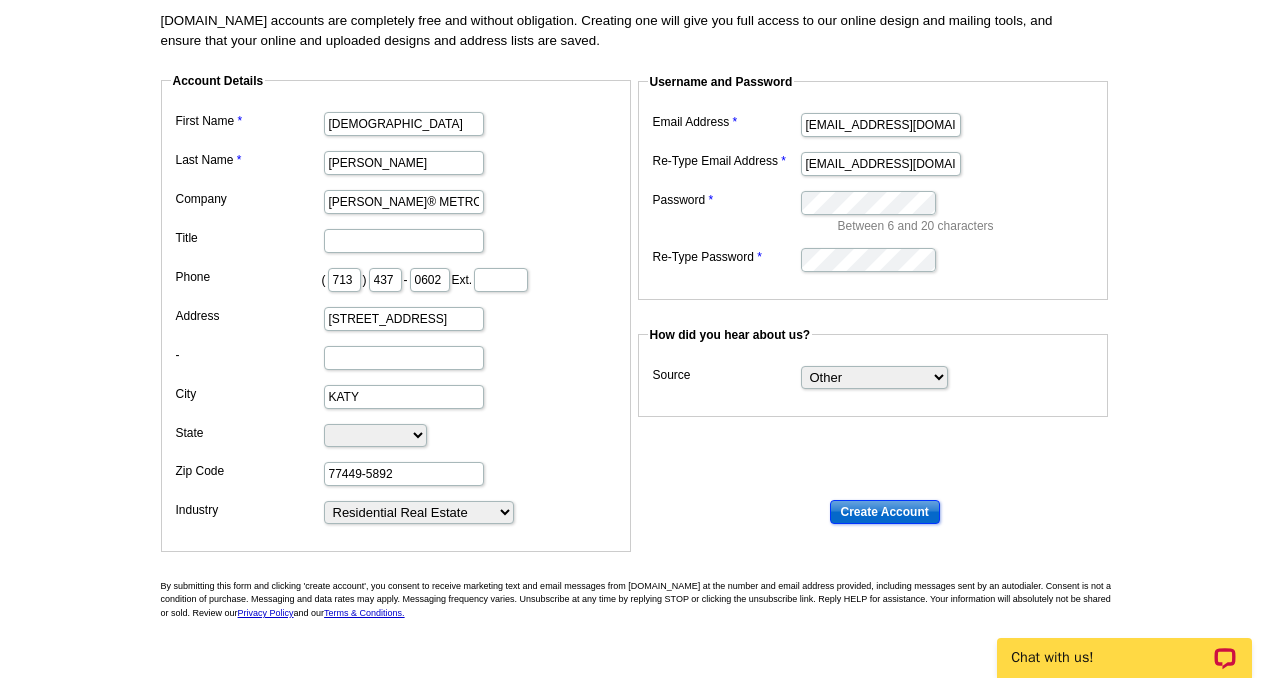 click on "Create Account" at bounding box center [885, 512] 